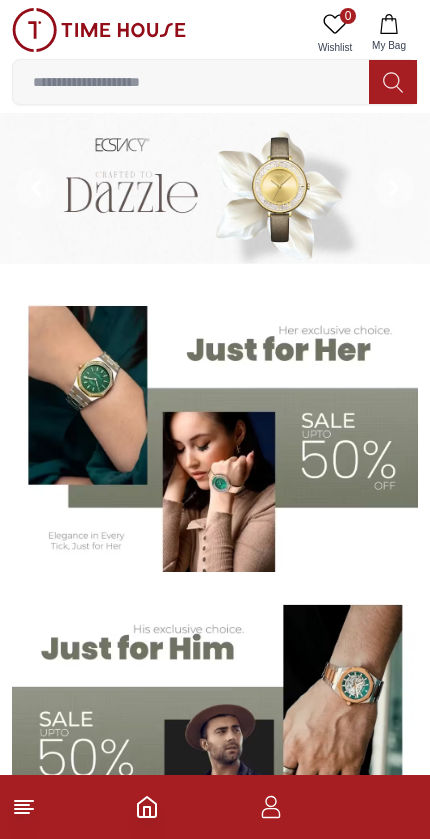 scroll, scrollTop: 0, scrollLeft: 0, axis: both 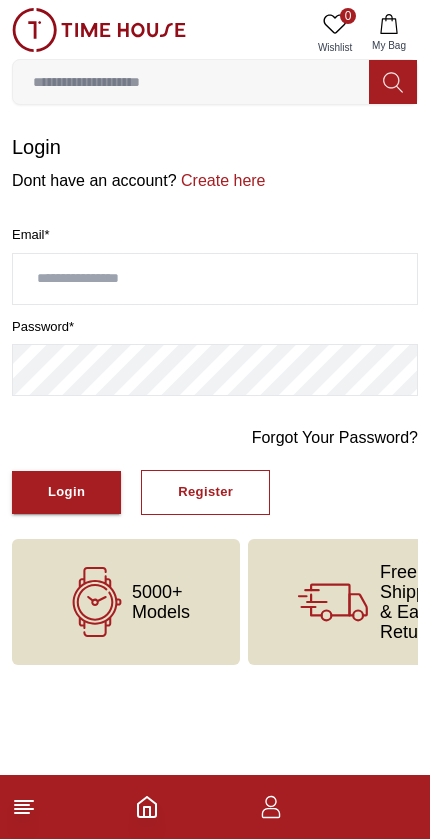 click at bounding box center (215, 279) 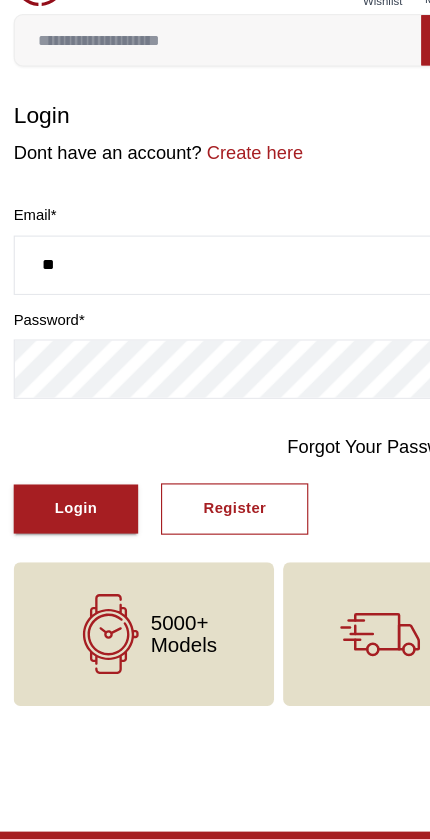 type on "*" 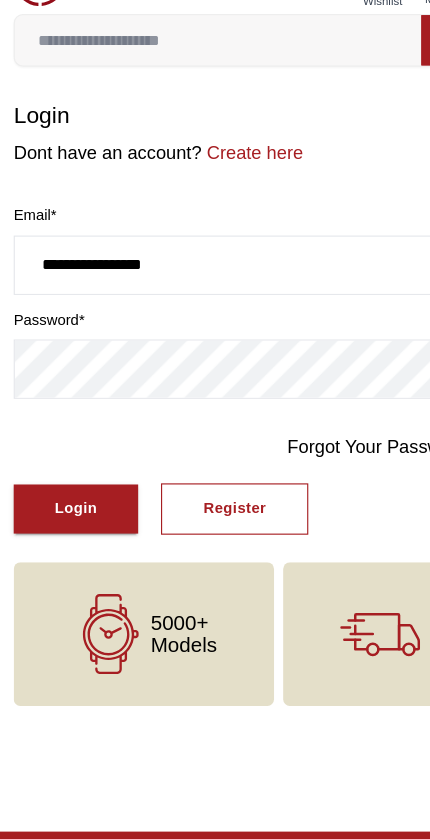 scroll, scrollTop: 0, scrollLeft: 0, axis: both 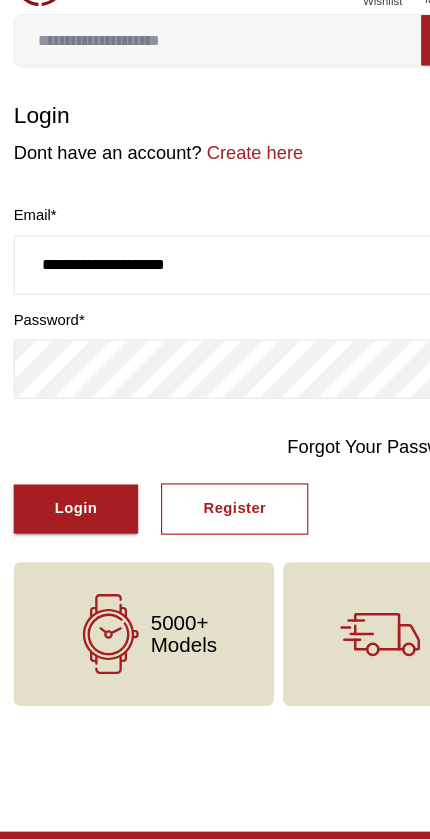 type on "**********" 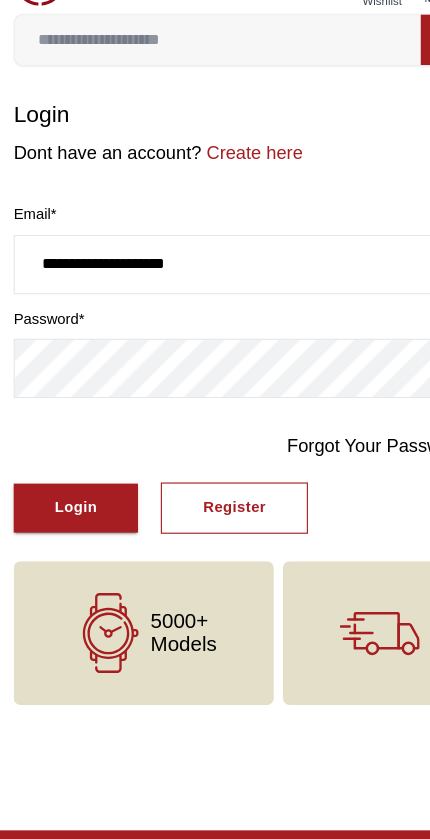 click on "Forgot Your Password?" at bounding box center [335, 438] 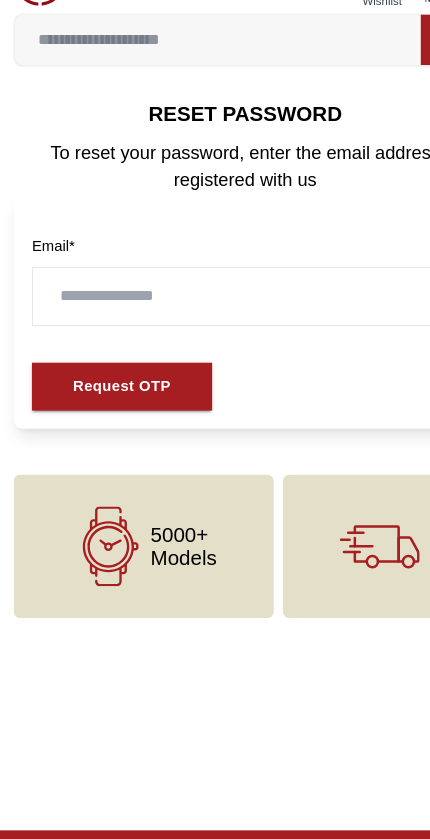click at bounding box center (215, 307) 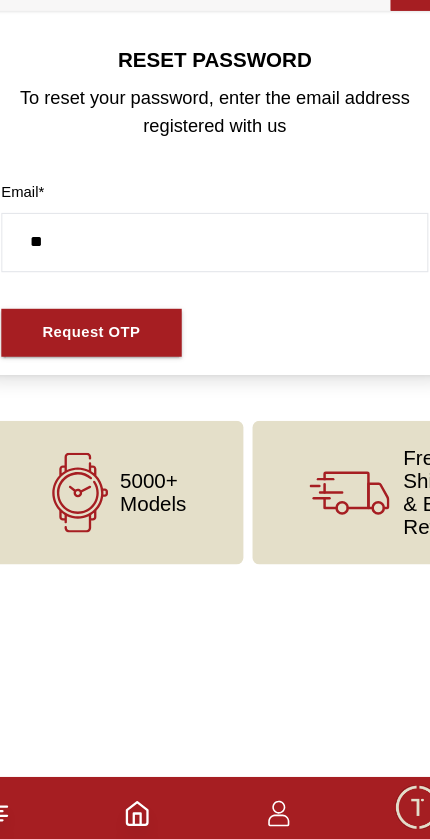 type on "*" 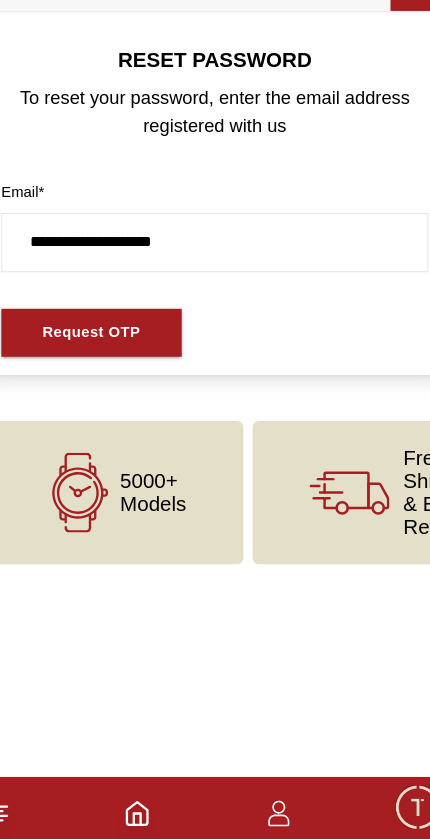 type on "**********" 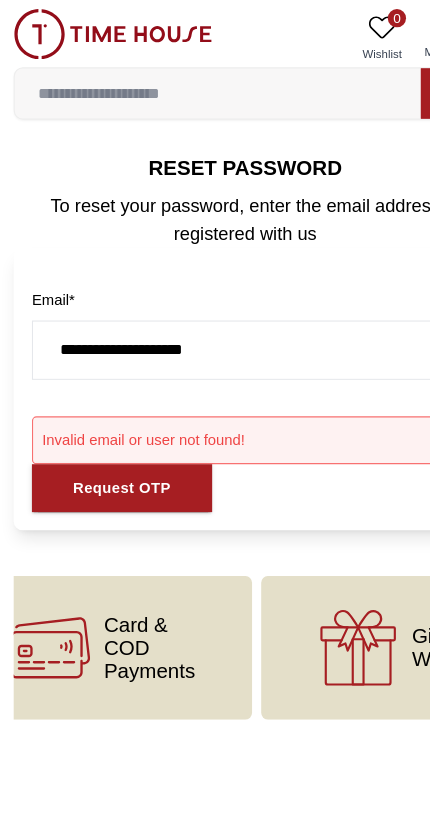 scroll, scrollTop: 0, scrollLeft: 548, axis: horizontal 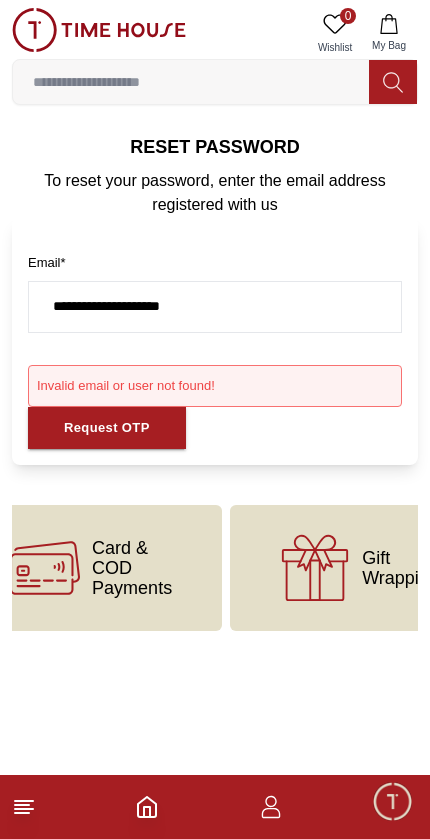 click 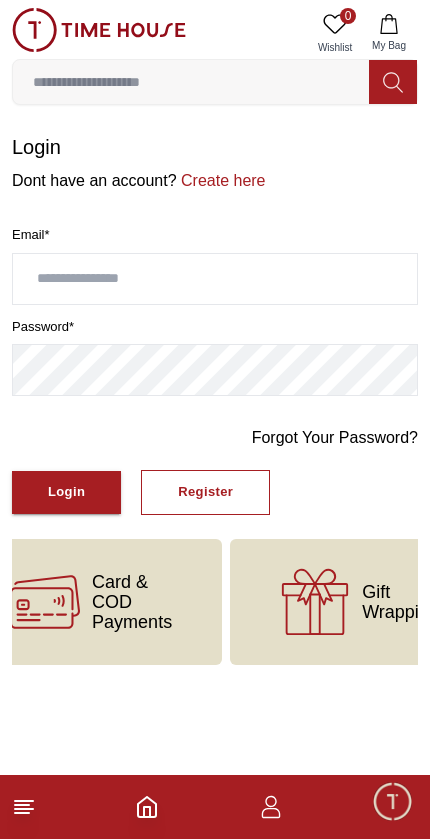 click on "Register" at bounding box center [205, 492] 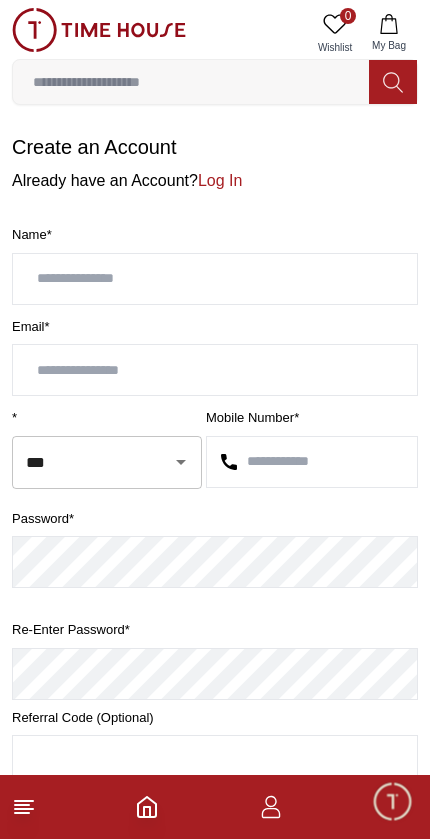 click at bounding box center (215, 279) 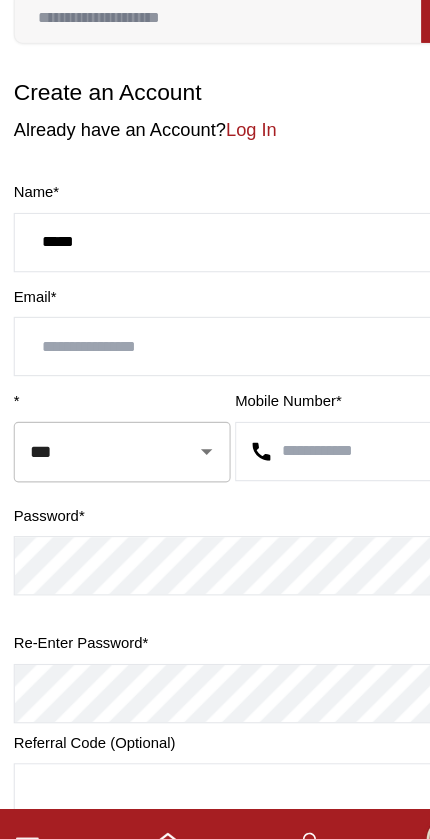 type on "*****" 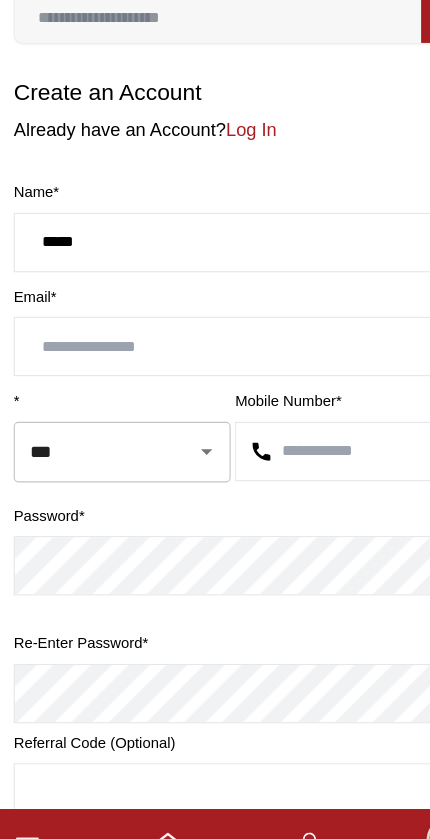 click at bounding box center [215, 370] 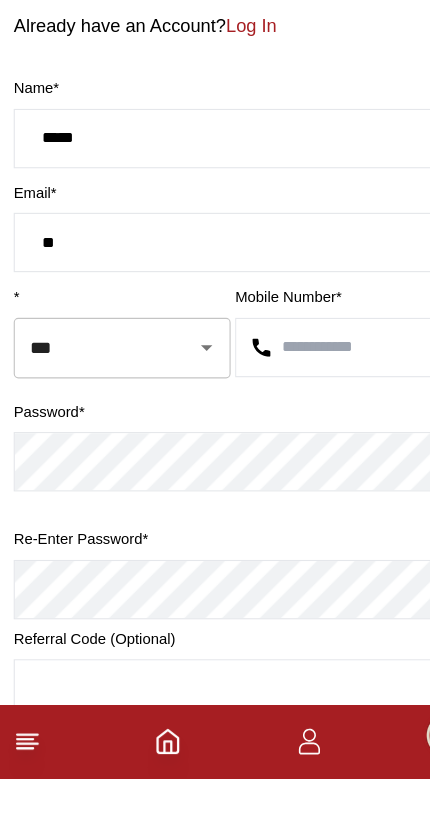type on "*" 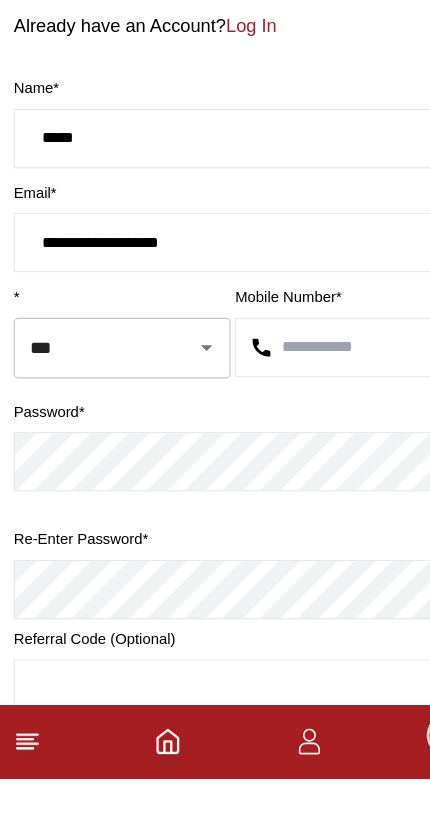 type on "**********" 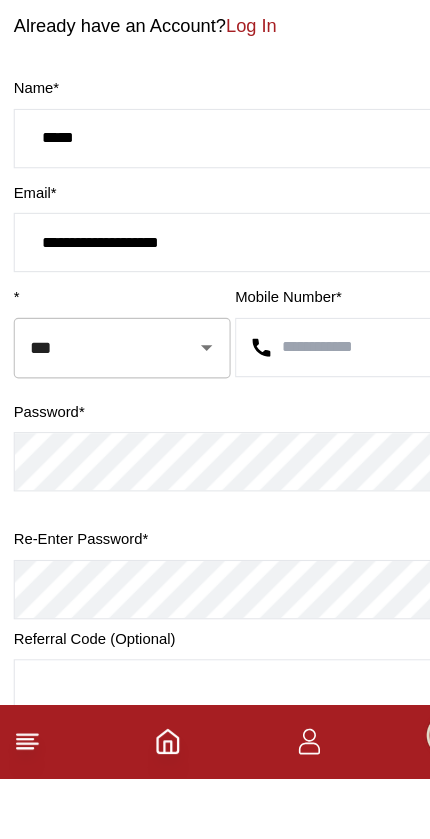 click on "*****" at bounding box center [215, 279] 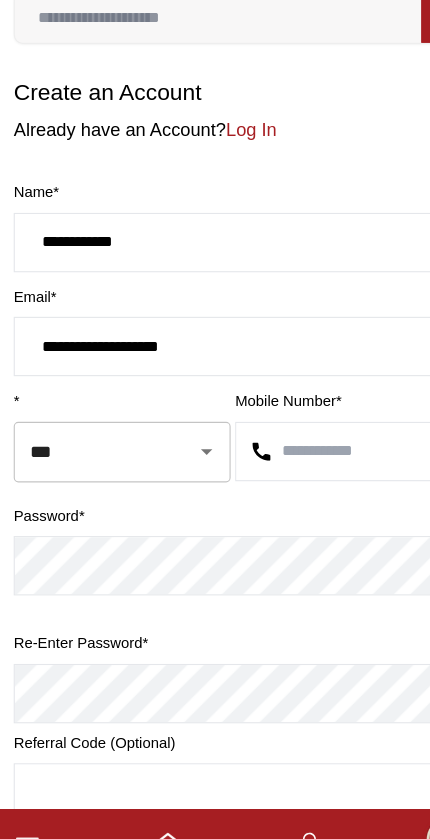 type on "**********" 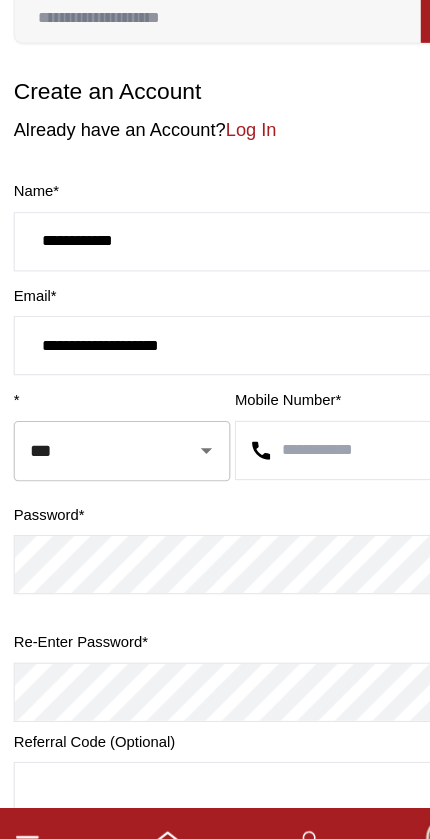 click on "***" at bounding box center [79, 462] 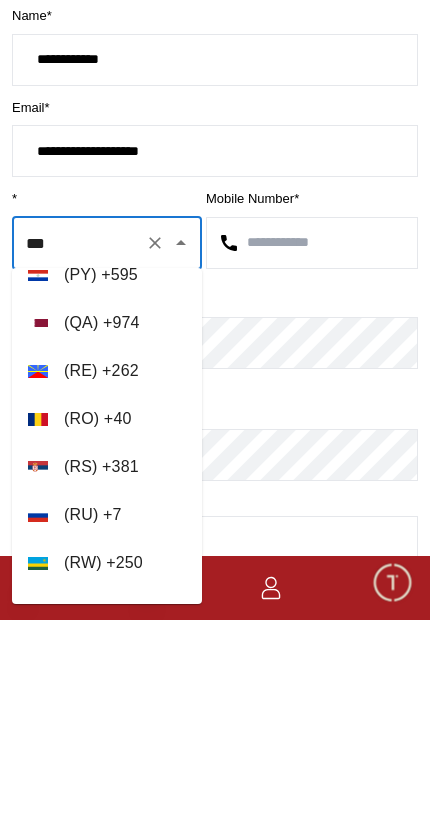 scroll, scrollTop: 8840, scrollLeft: 0, axis: vertical 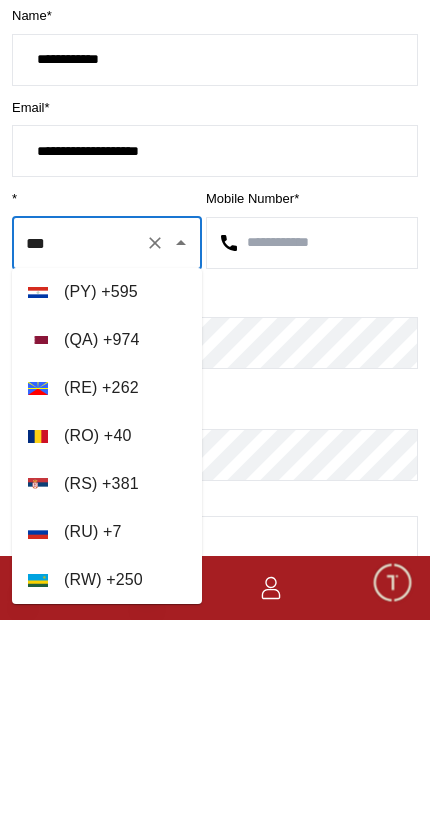 click on "( QA ) + [PHONE]" at bounding box center [107, 559] 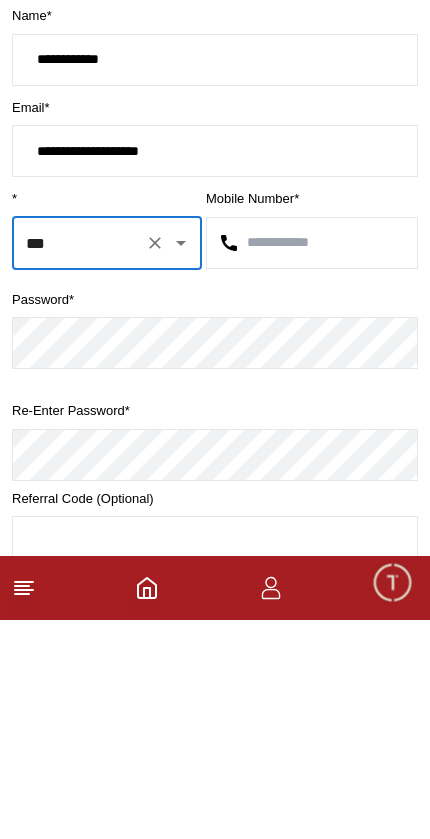 type on "***" 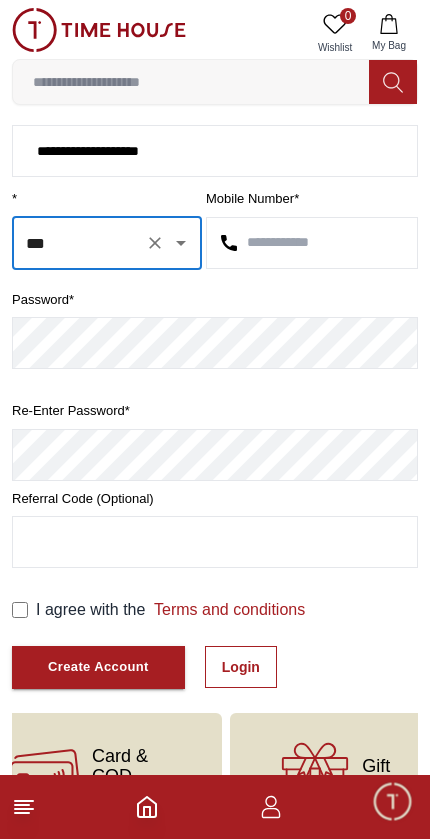 click at bounding box center (312, 243) 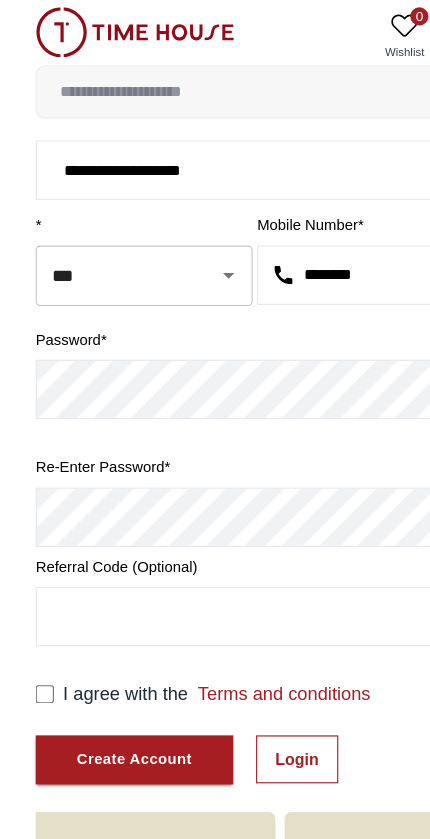 scroll, scrollTop: 207, scrollLeft: 0, axis: vertical 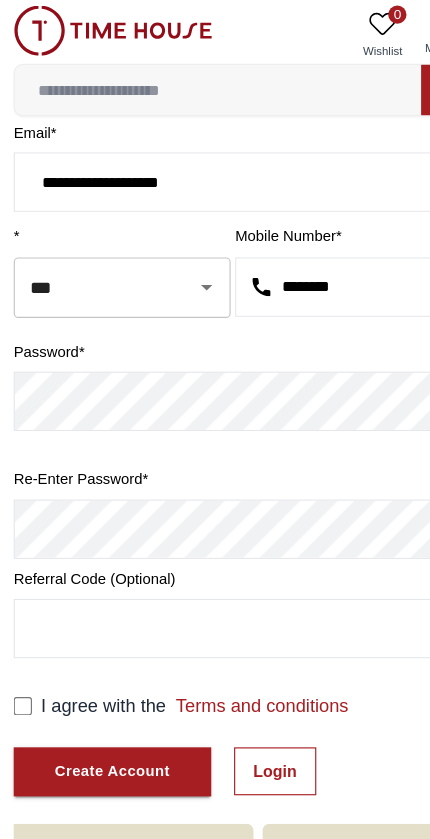 type on "********" 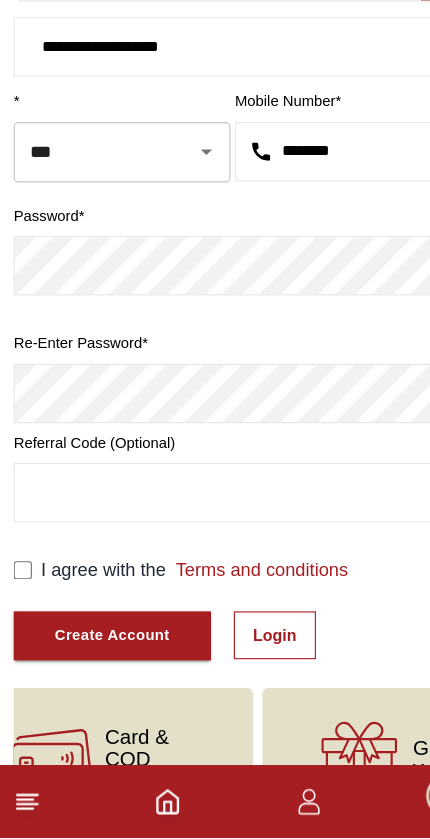 scroll, scrollTop: 224, scrollLeft: 0, axis: vertical 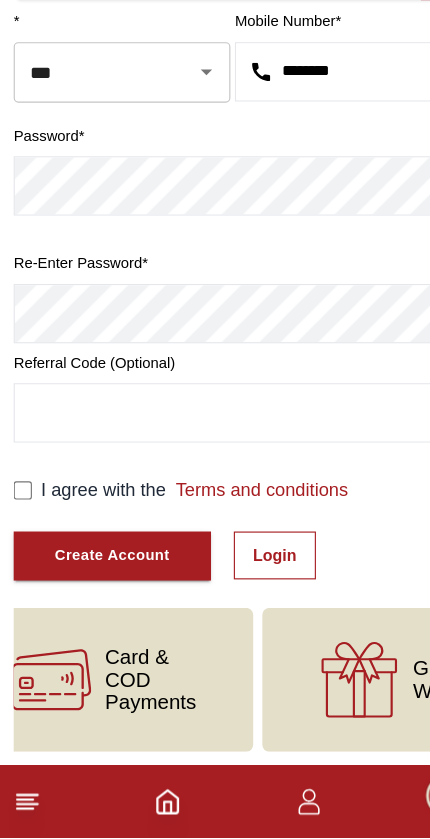 click at bounding box center (215, 466) 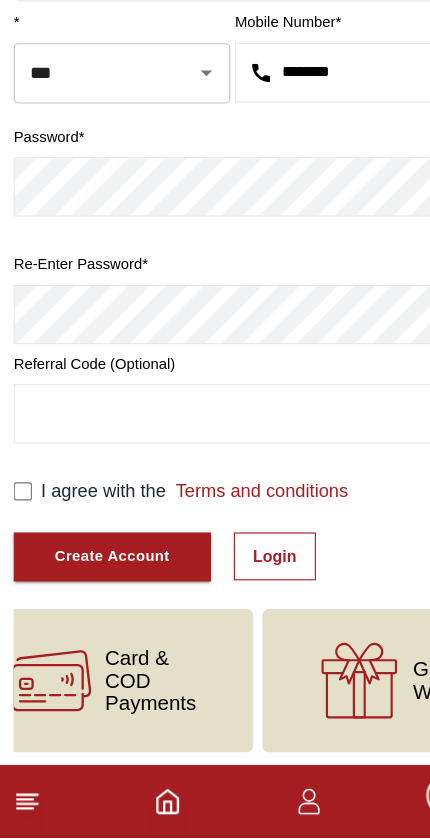 click on "Login" at bounding box center (241, 592) 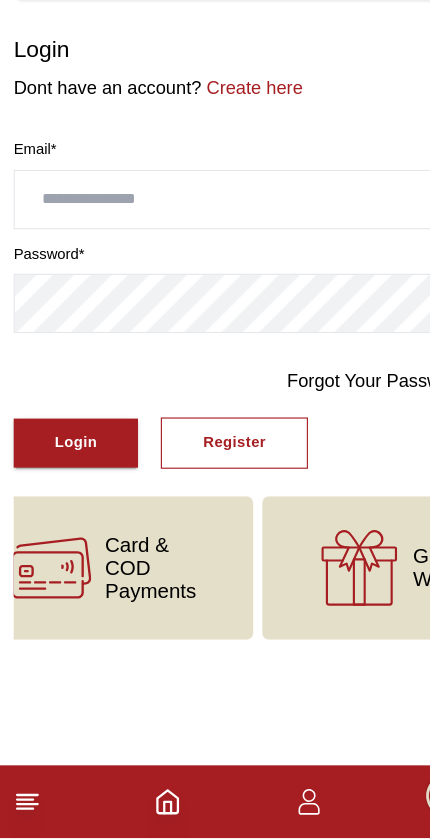 scroll, scrollTop: 0, scrollLeft: 0, axis: both 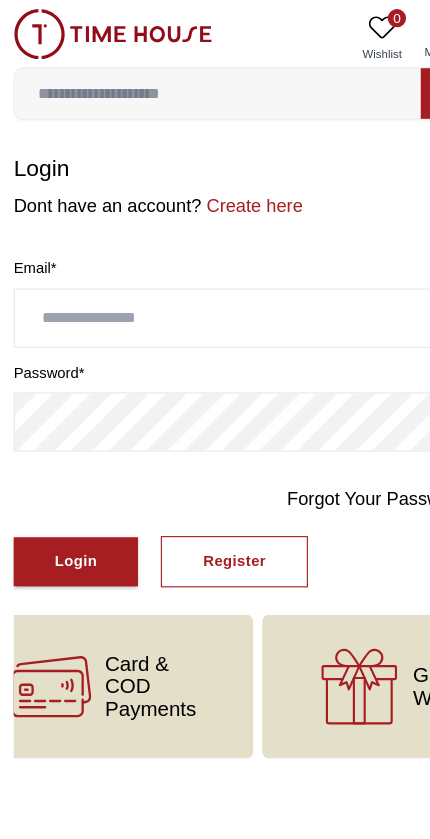 click at bounding box center [215, 279] 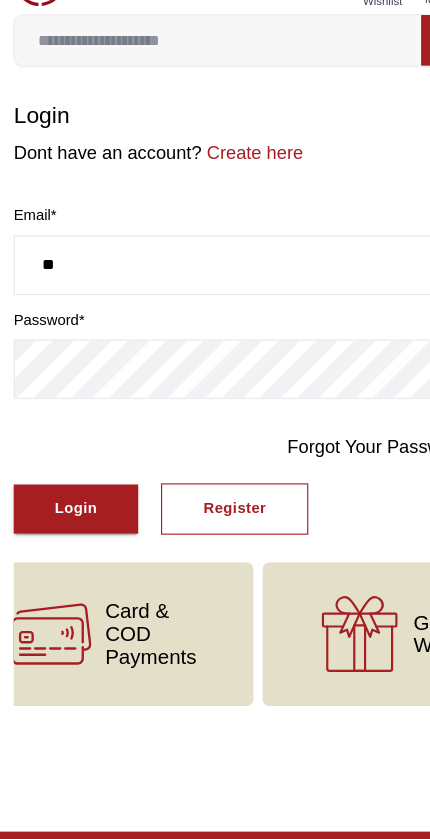 type on "*" 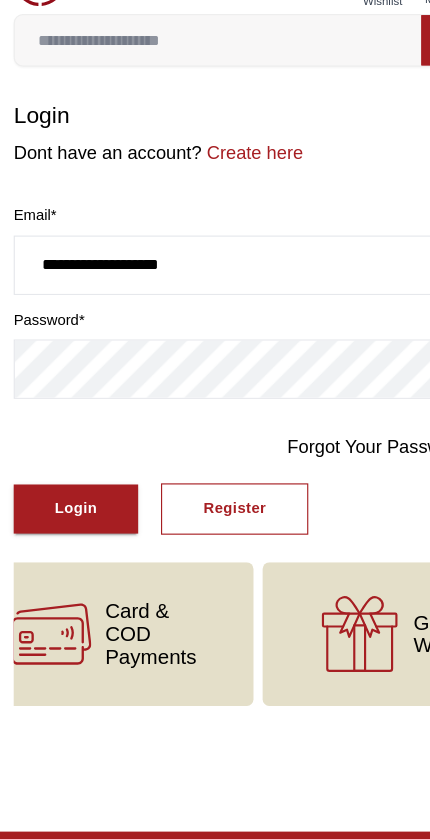 type on "**********" 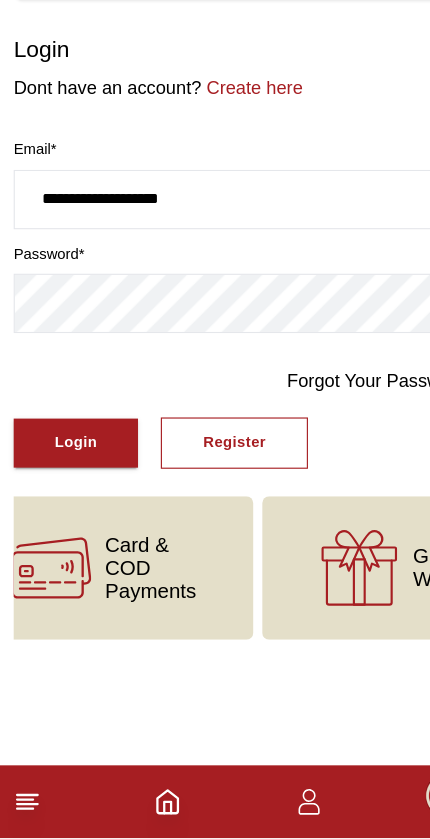 click on "Register" at bounding box center (205, 492) 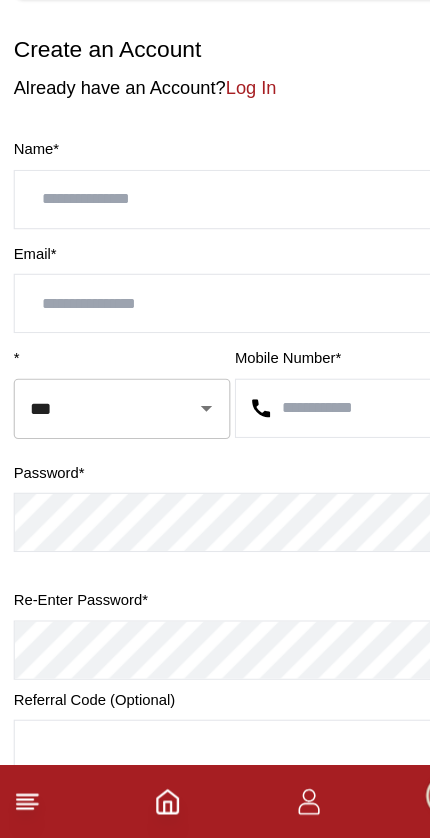 click at bounding box center (215, 279) 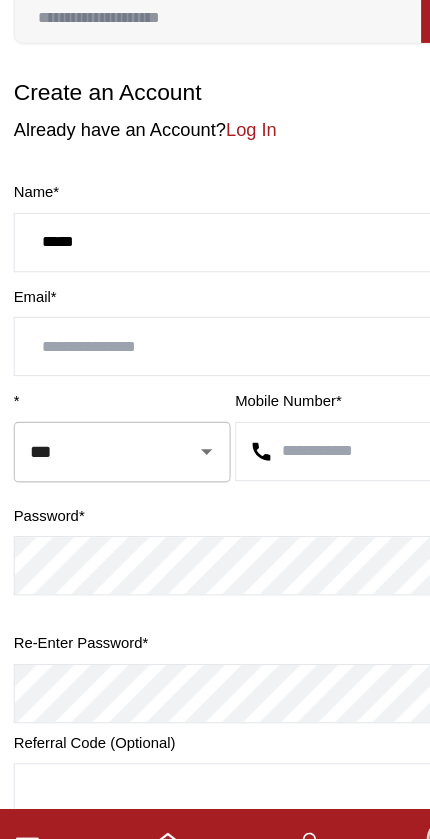 type on "*****" 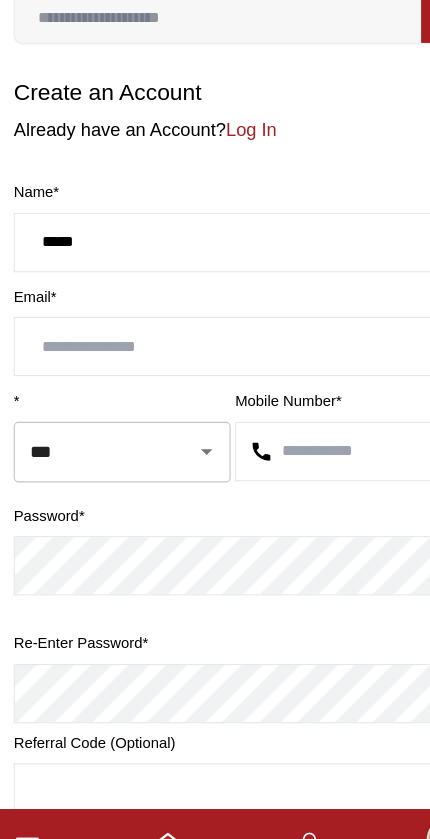 click at bounding box center [215, 370] 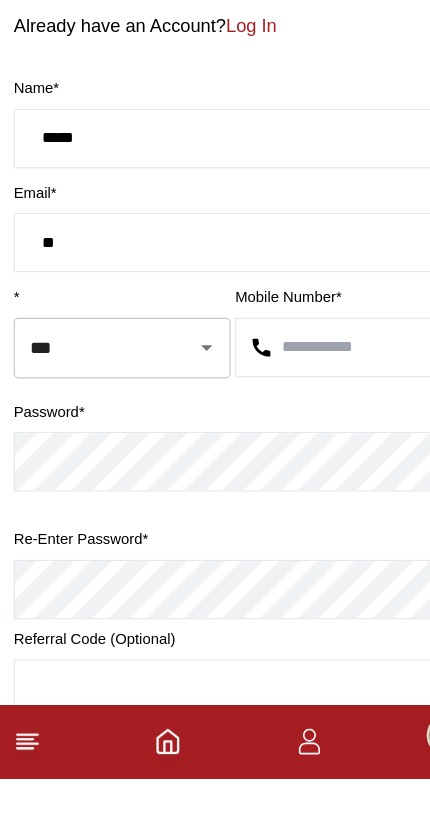 type on "*" 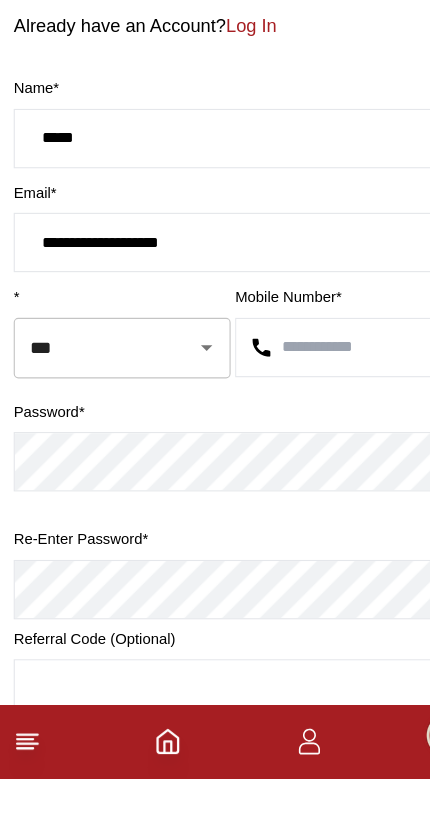 type on "**********" 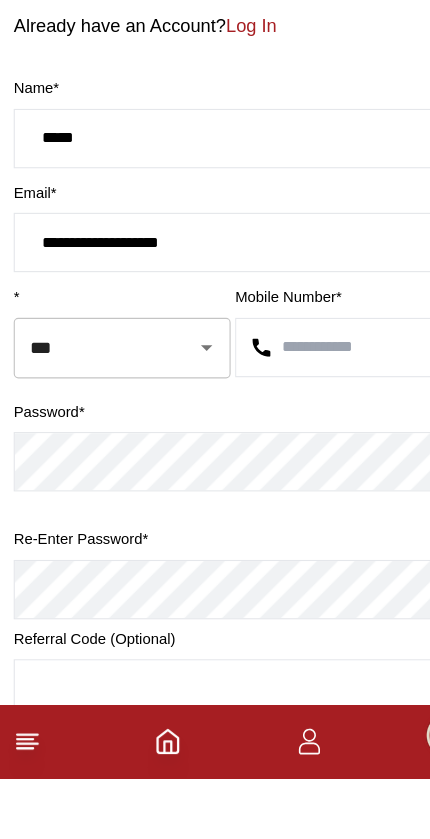 click on "***" at bounding box center (79, 462) 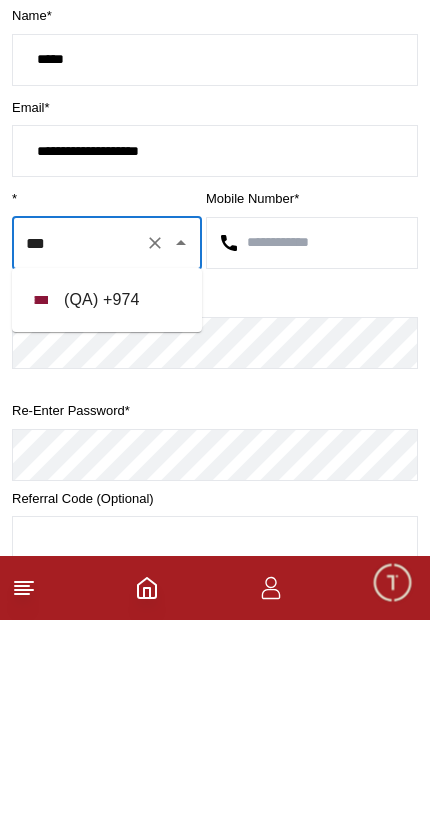 click on "( QA ) + [PHONE]" at bounding box center [107, 519] 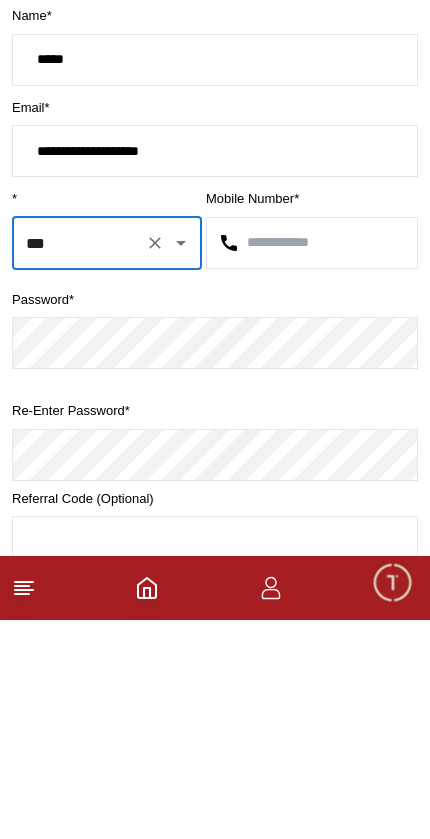 type on "***" 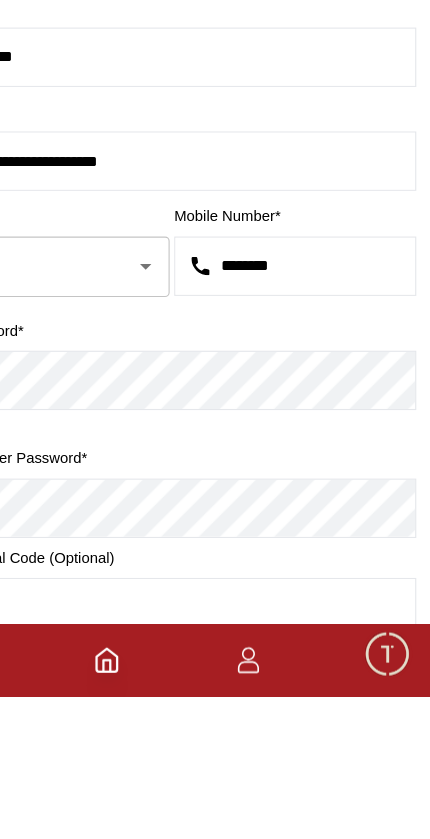 type on "********" 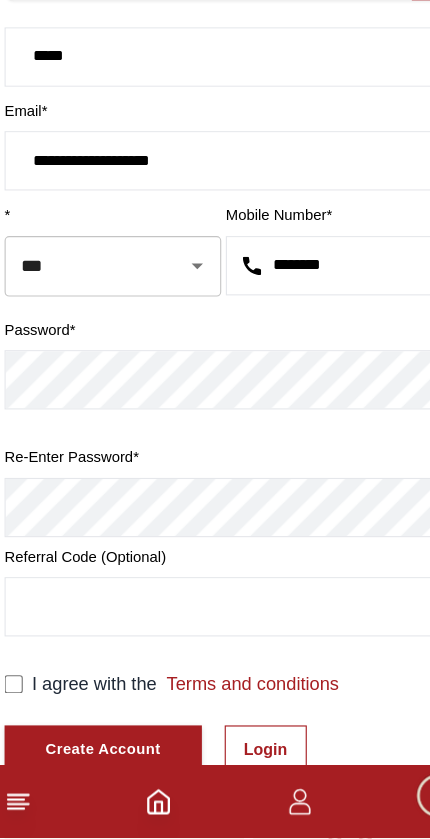 scroll, scrollTop: 124, scrollLeft: 0, axis: vertical 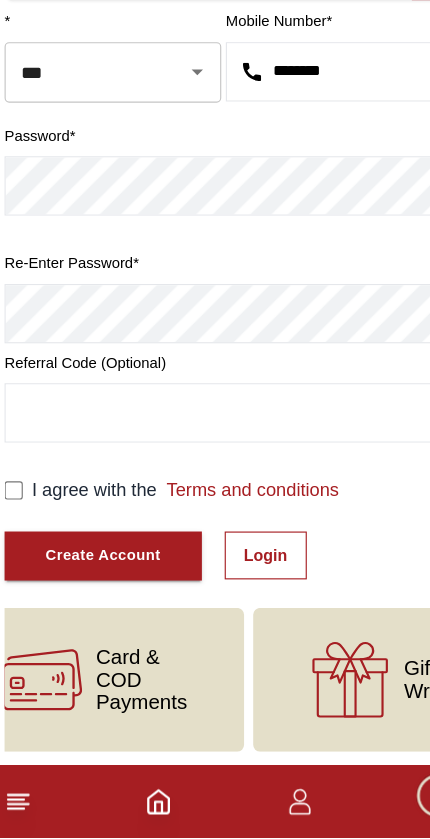 click at bounding box center [215, 466] 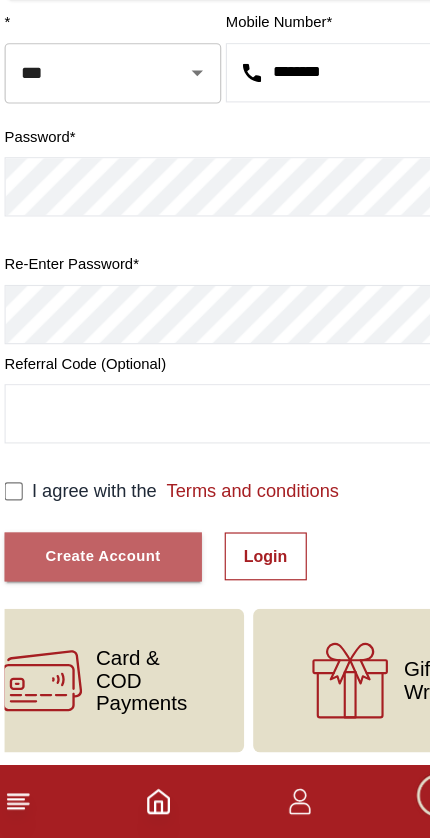 scroll, scrollTop: 295, scrollLeft: 0, axis: vertical 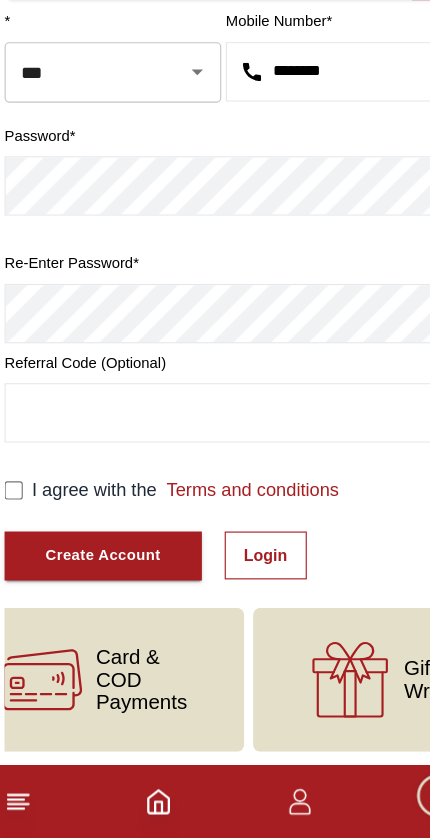 click on "Create Account" at bounding box center [98, 591] 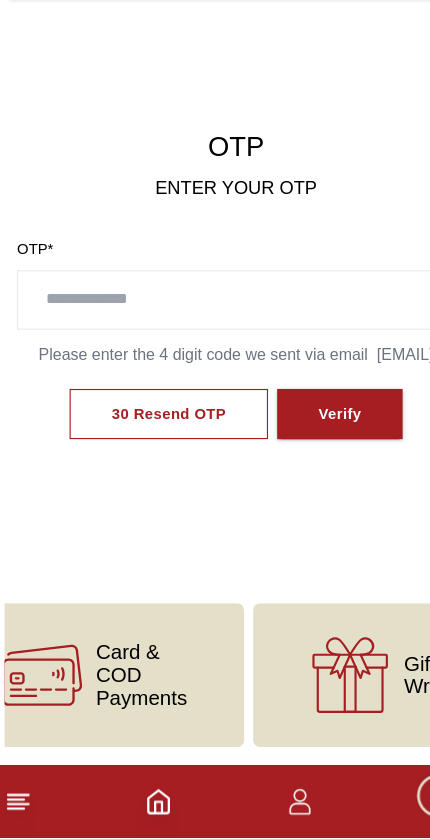 scroll, scrollTop: 0, scrollLeft: 0, axis: both 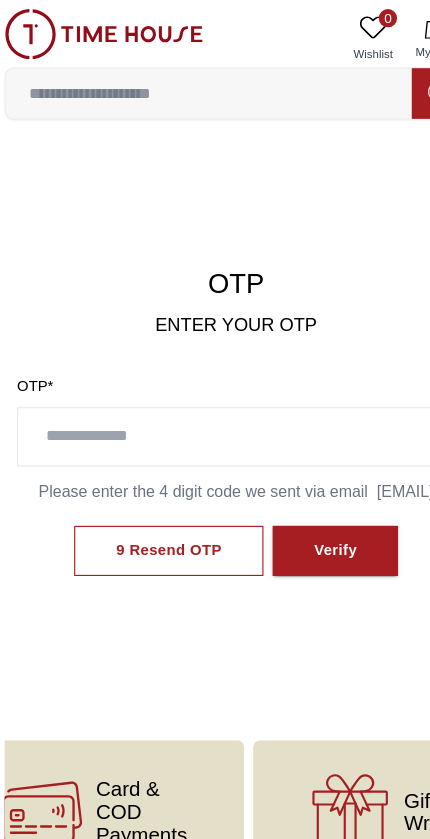 click on "9     Resend OTP Verify" at bounding box center [215, 483] 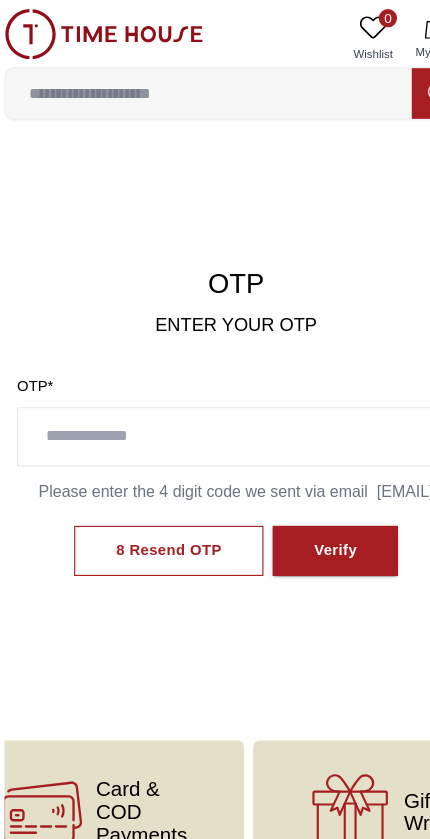 click on "8     Resend OTP Verify" at bounding box center (215, 483) 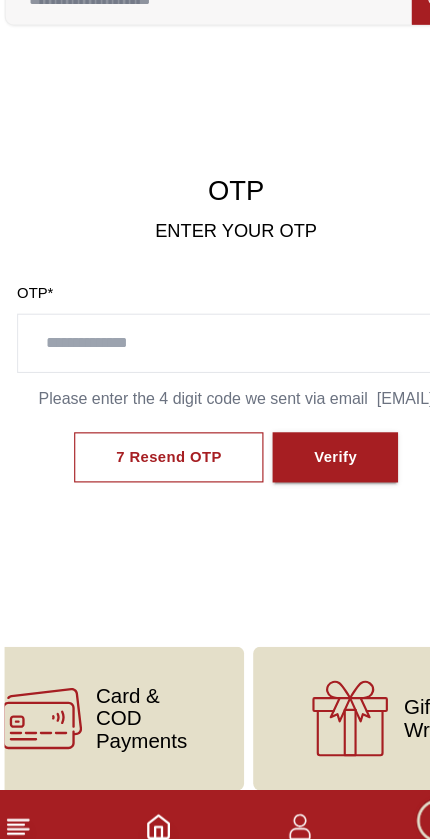 click on "7     Resend OTP Verify" at bounding box center (215, 483) 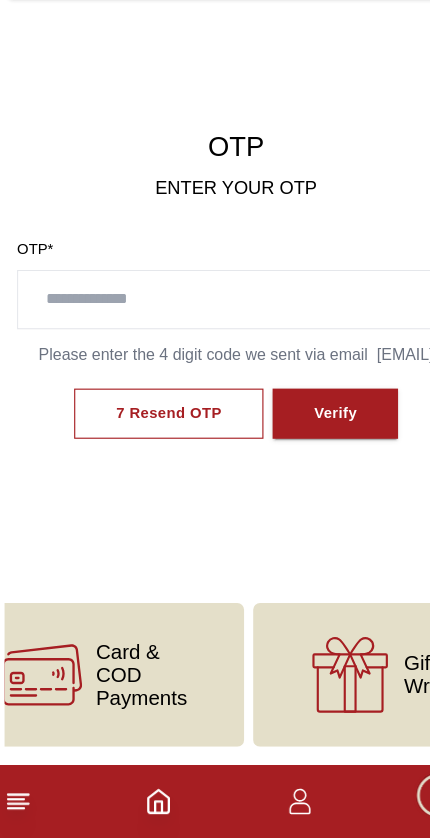 scroll, scrollTop: 35, scrollLeft: 0, axis: vertical 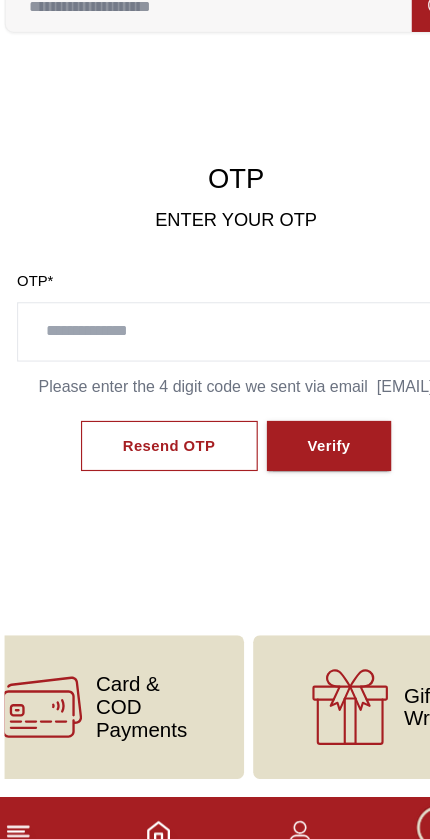 click on "Resend OTP" at bounding box center (156, 467) 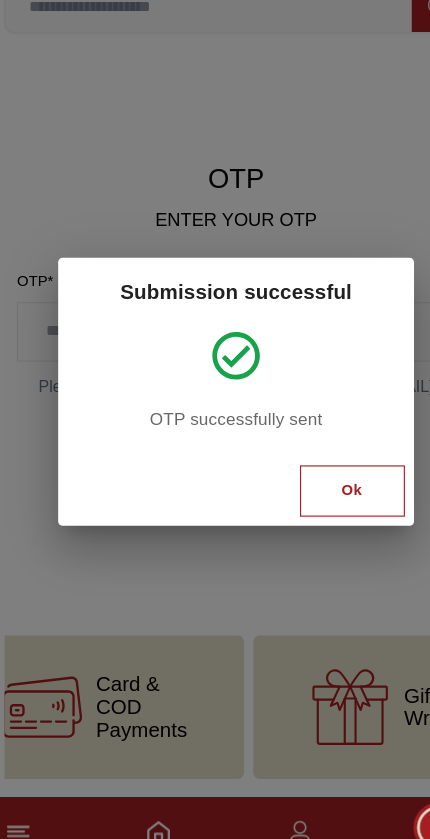click on "Ok" at bounding box center (317, 506) 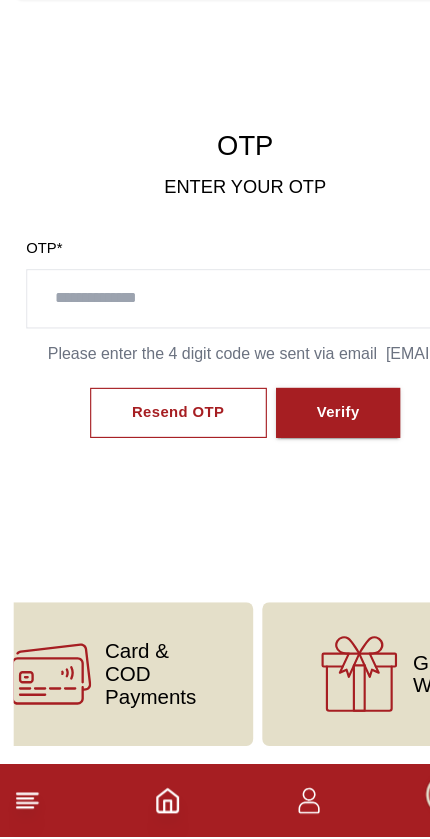 scroll, scrollTop: 0, scrollLeft: 0, axis: both 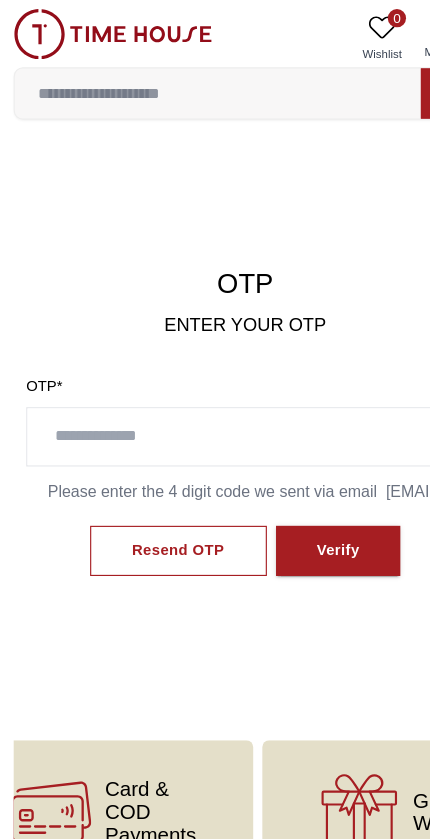 click on "Verify" at bounding box center (297, 483) 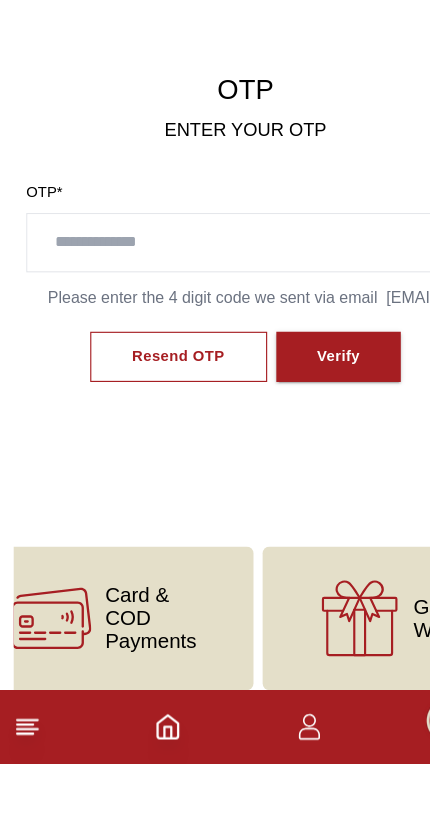 scroll, scrollTop: 35, scrollLeft: 0, axis: vertical 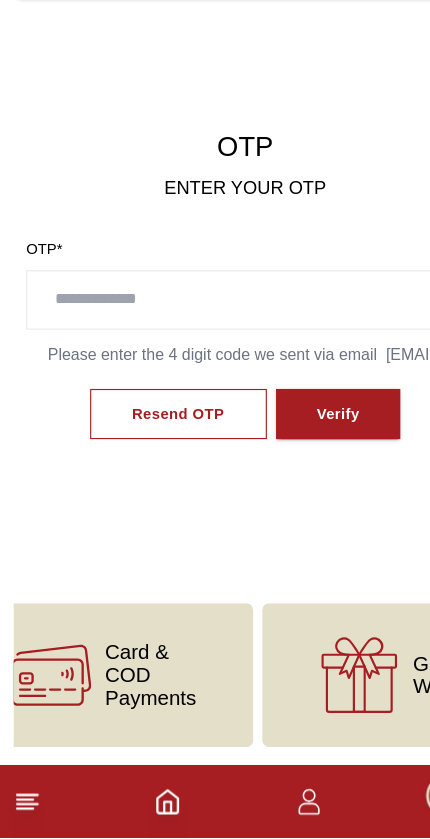 click at bounding box center (215, 807) 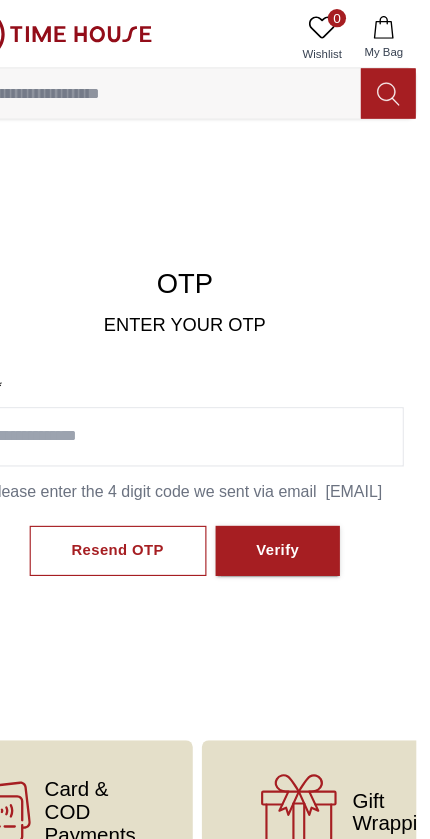 click on "OTP ENTER YOUR OTP OTP   * Please enter the 4 digit code we sent via email    [EMAIL]    Resend OTP Verify" at bounding box center [215, 379] 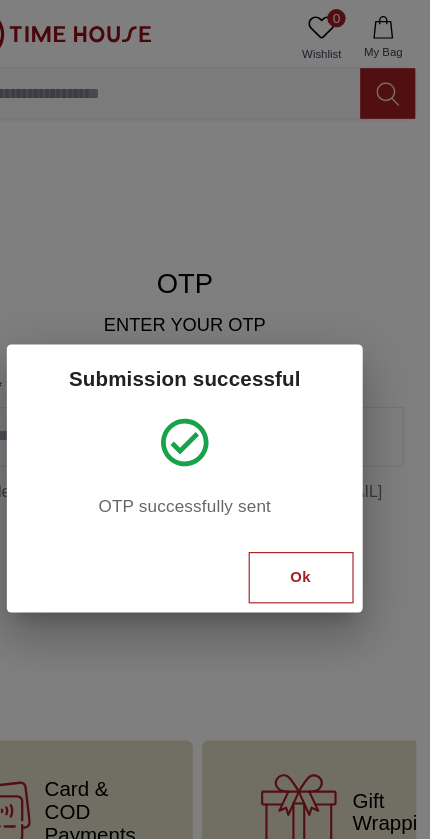 click on "Ok" at bounding box center (317, 506) 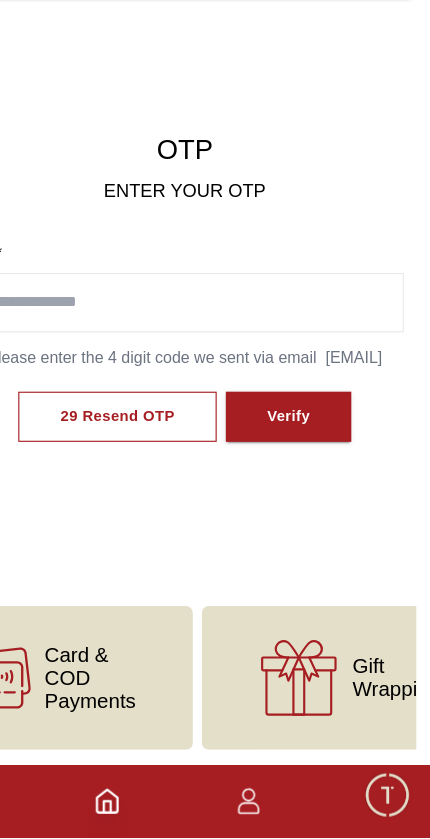 scroll, scrollTop: 35, scrollLeft: 0, axis: vertical 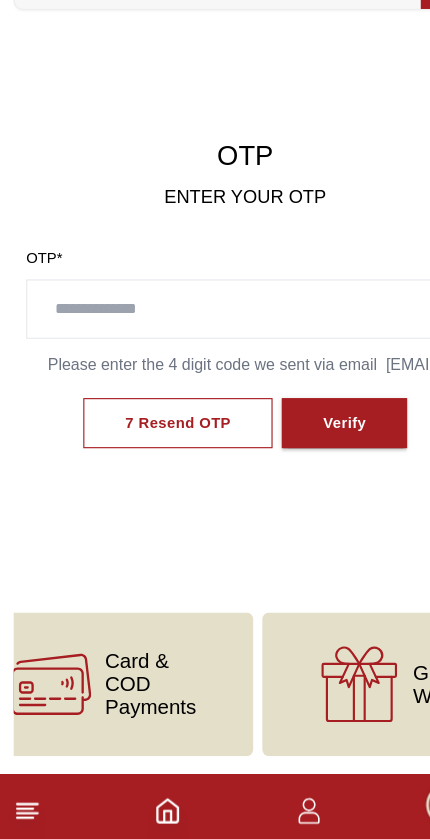 click 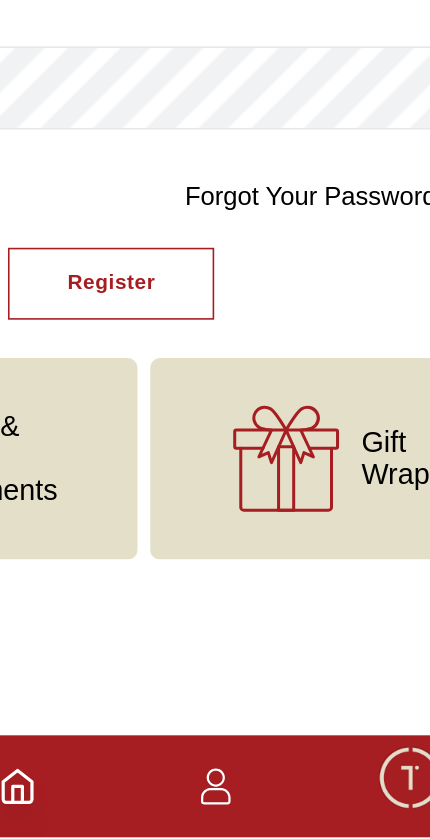 scroll, scrollTop: 0, scrollLeft: 0, axis: both 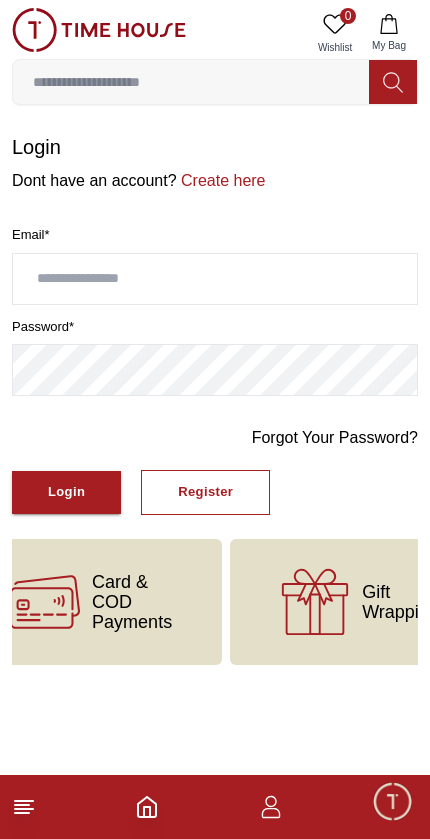 click on "Create here" at bounding box center (221, 180) 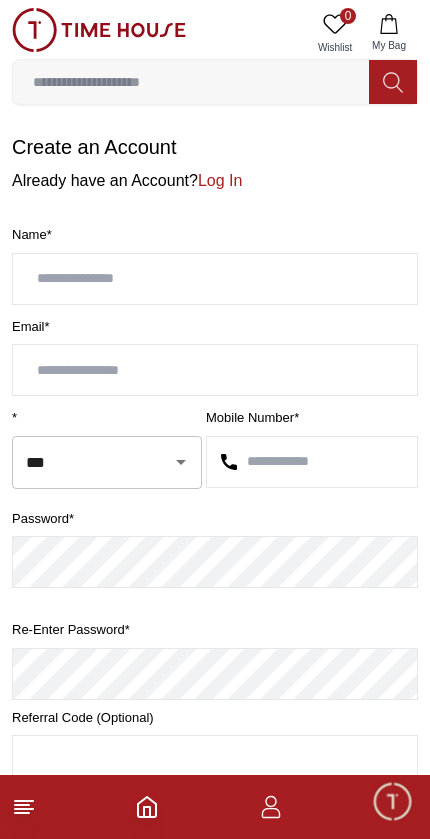 click at bounding box center [215, 279] 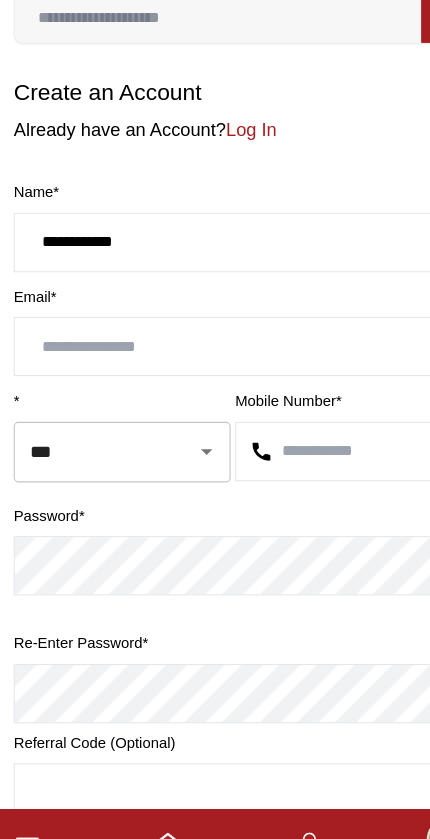 type on "**********" 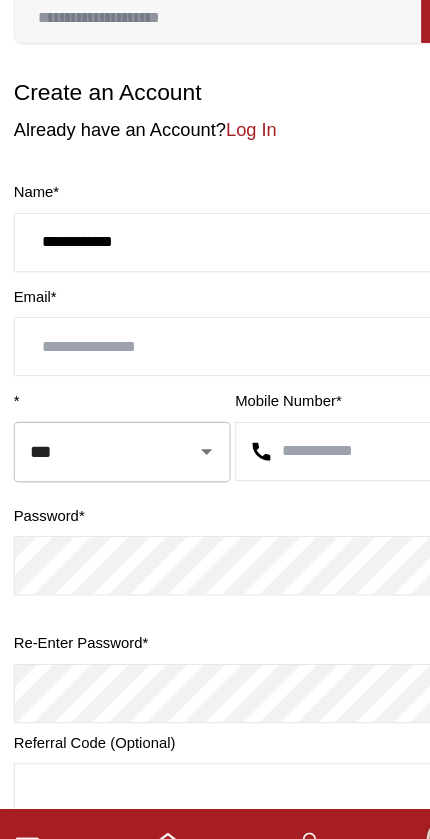 click at bounding box center (215, 370) 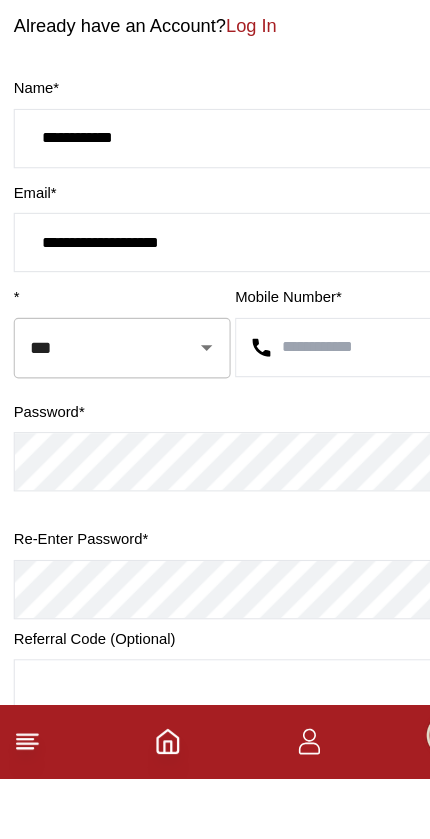 type on "**********" 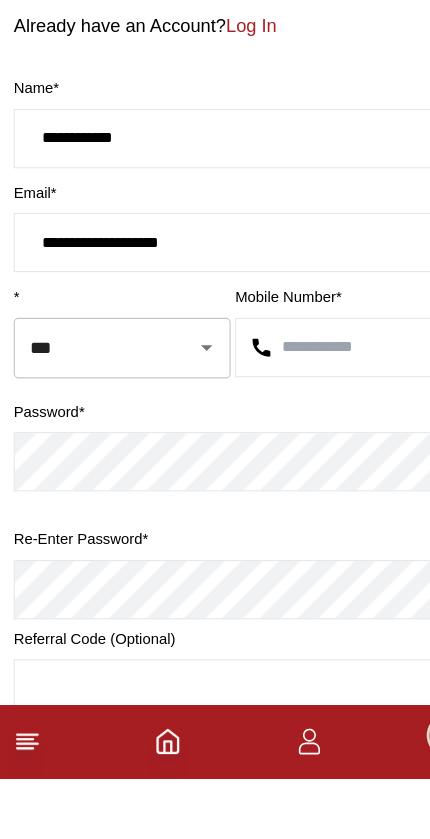 click on "***" at bounding box center [79, 462] 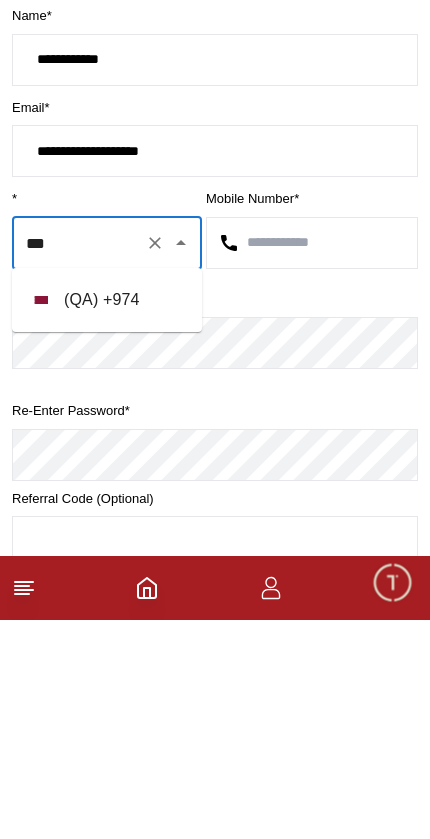 click at bounding box center (312, 462) 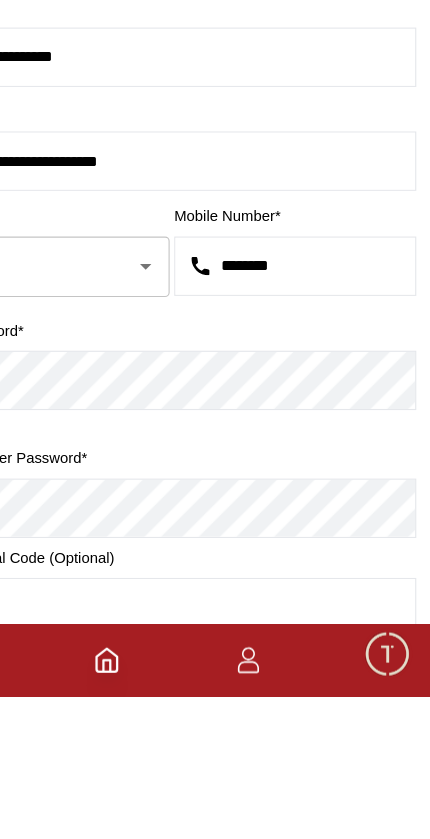 type on "********" 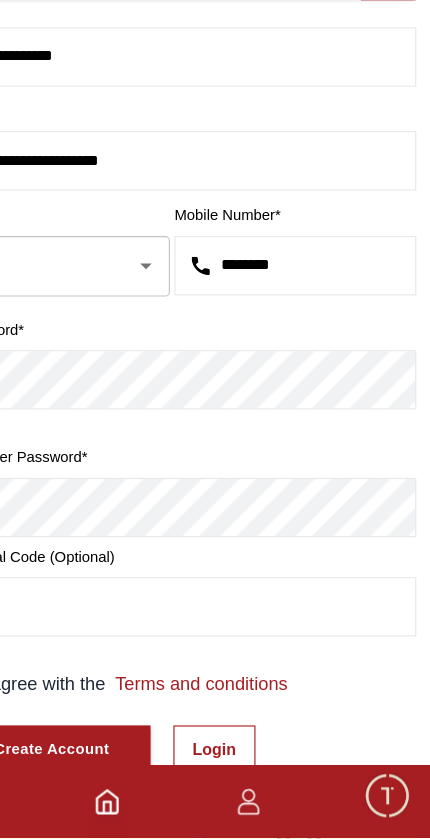 scroll, scrollTop: 124, scrollLeft: 0, axis: vertical 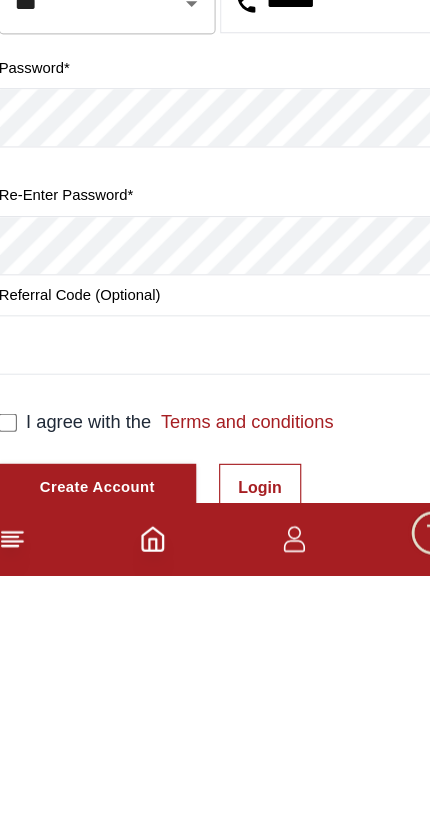 click at bounding box center [215, 637] 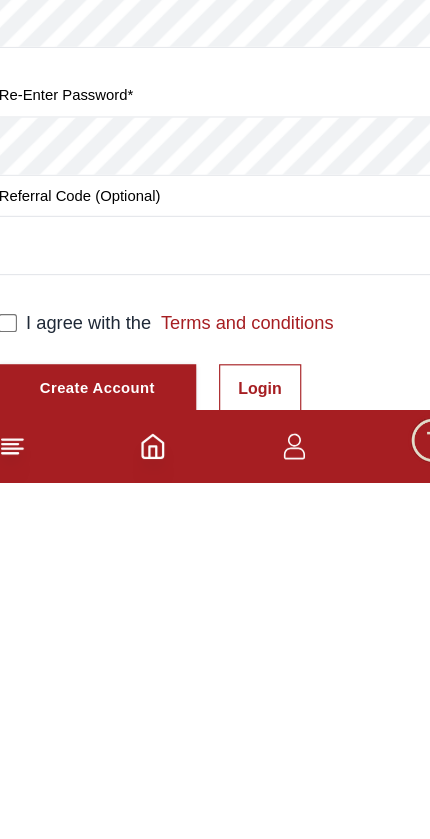 click on "I agree with the    Terms and conditions" at bounding box center [215, 699] 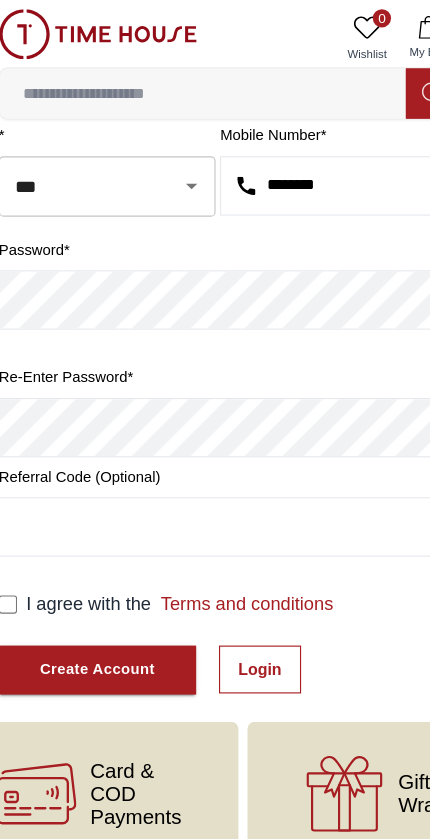 click at bounding box center [215, 462] 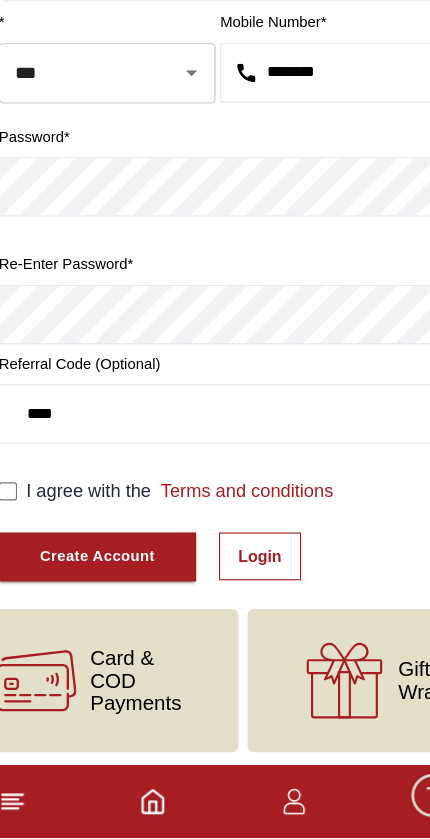 click on "Create Account" at bounding box center [98, 592] 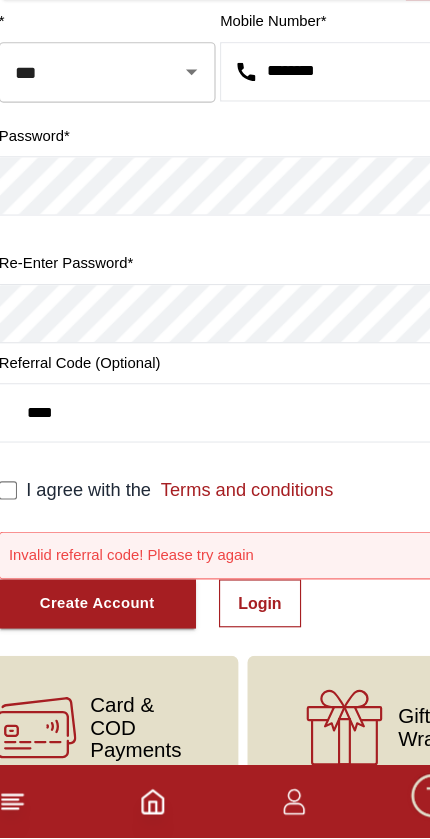 click on "****" at bounding box center [215, 466] 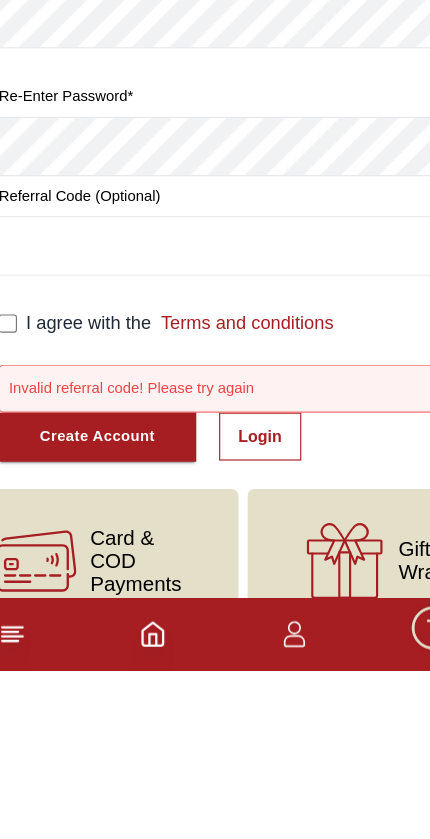 scroll, scrollTop: 337, scrollLeft: 0, axis: vertical 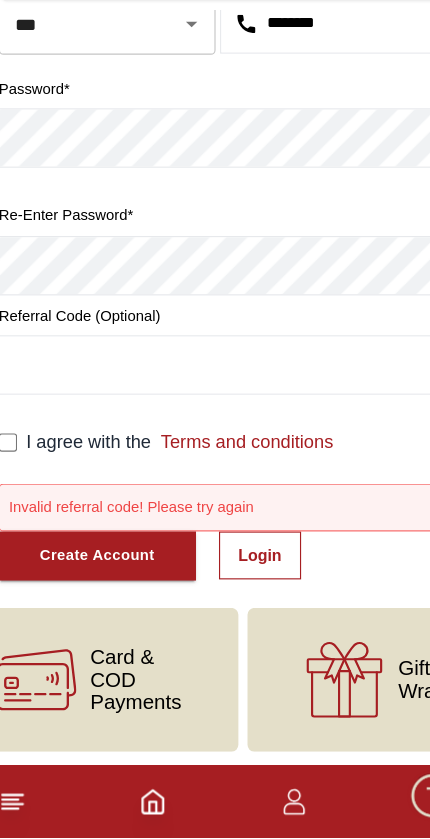 click on "Create Account" at bounding box center (98, 591) 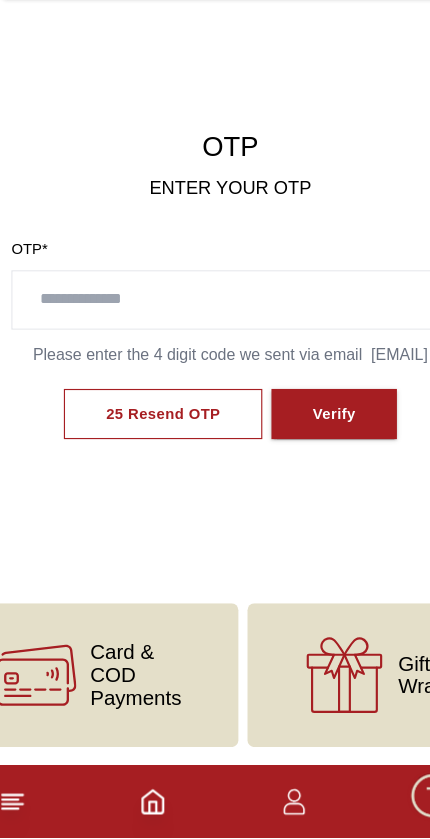 scroll, scrollTop: 35, scrollLeft: 0, axis: vertical 